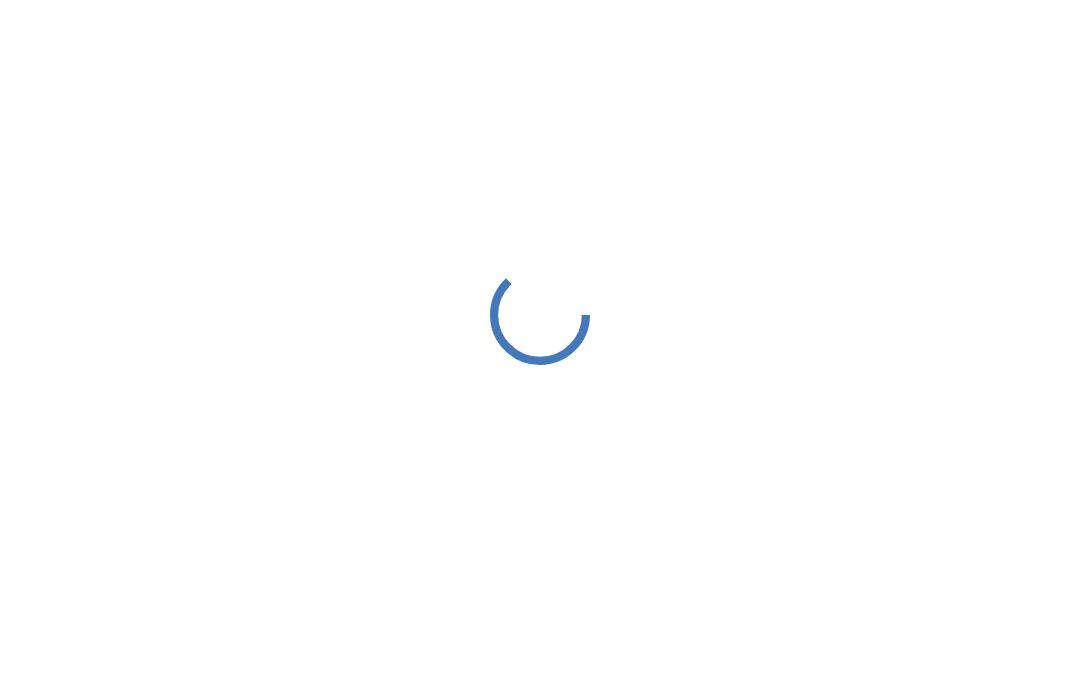 scroll, scrollTop: 0, scrollLeft: 0, axis: both 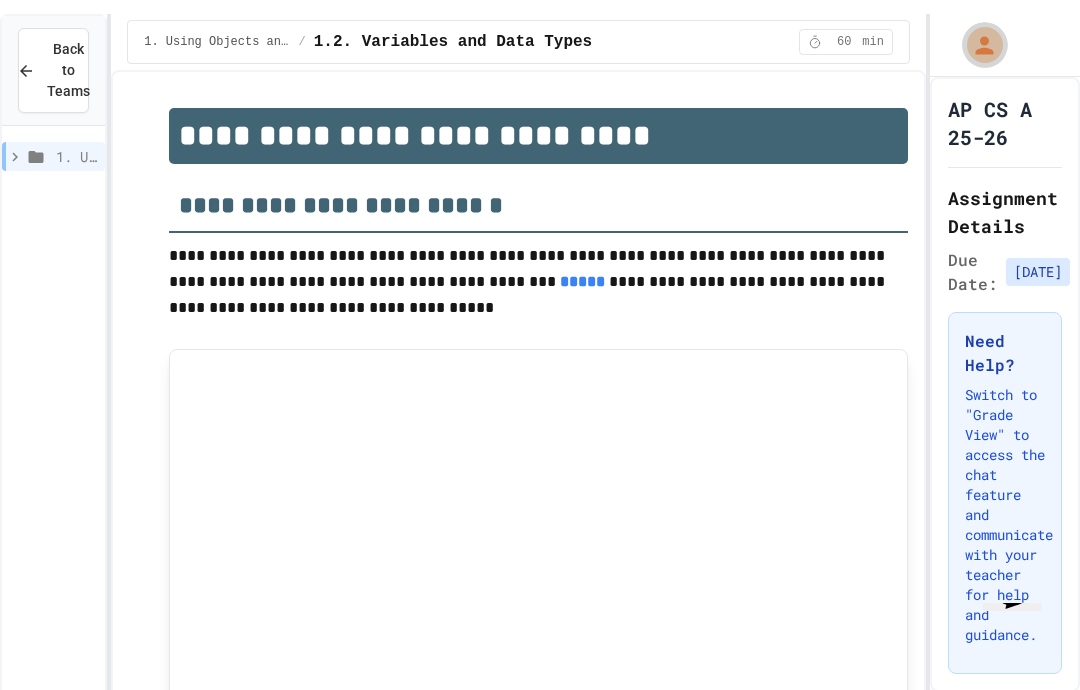 type on "***" 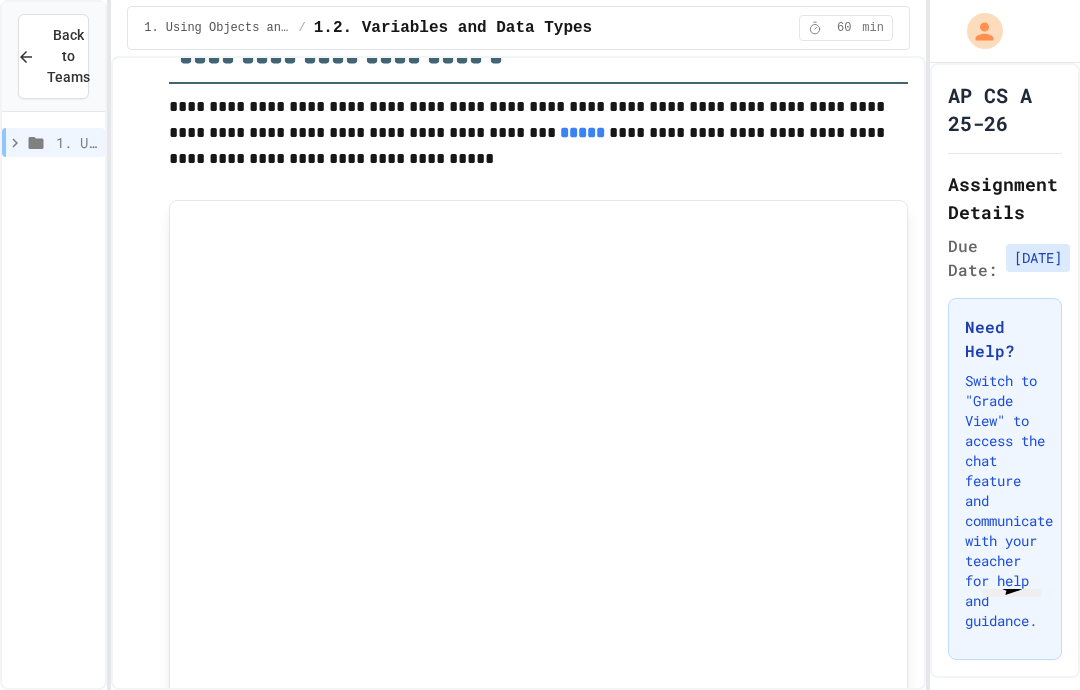click 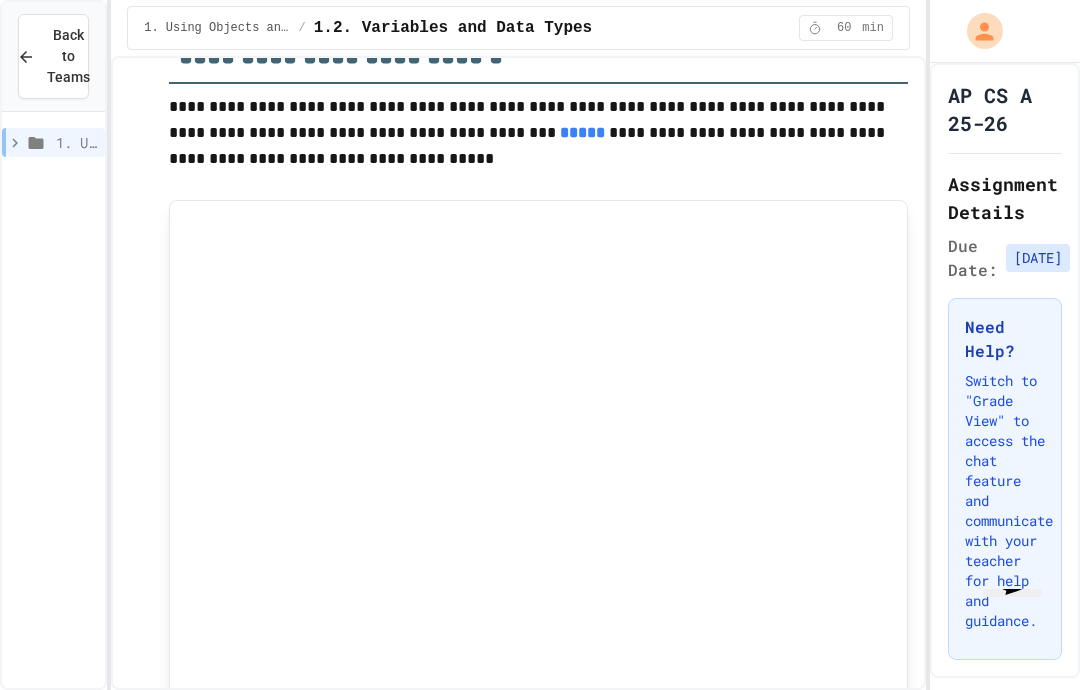 click 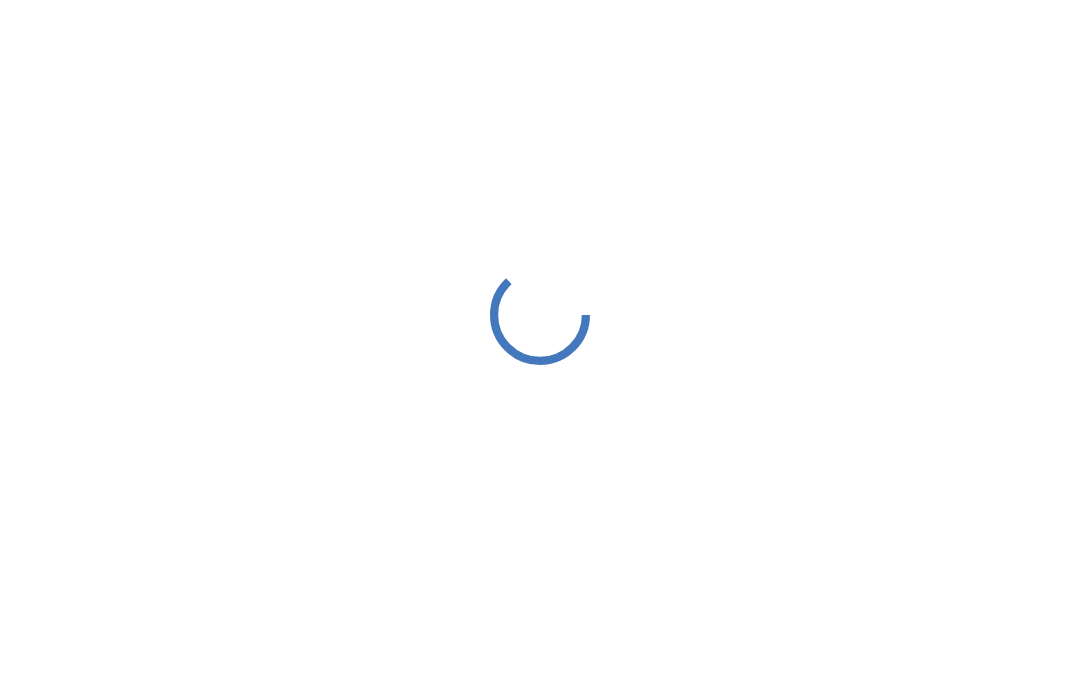 scroll, scrollTop: 0, scrollLeft: 0, axis: both 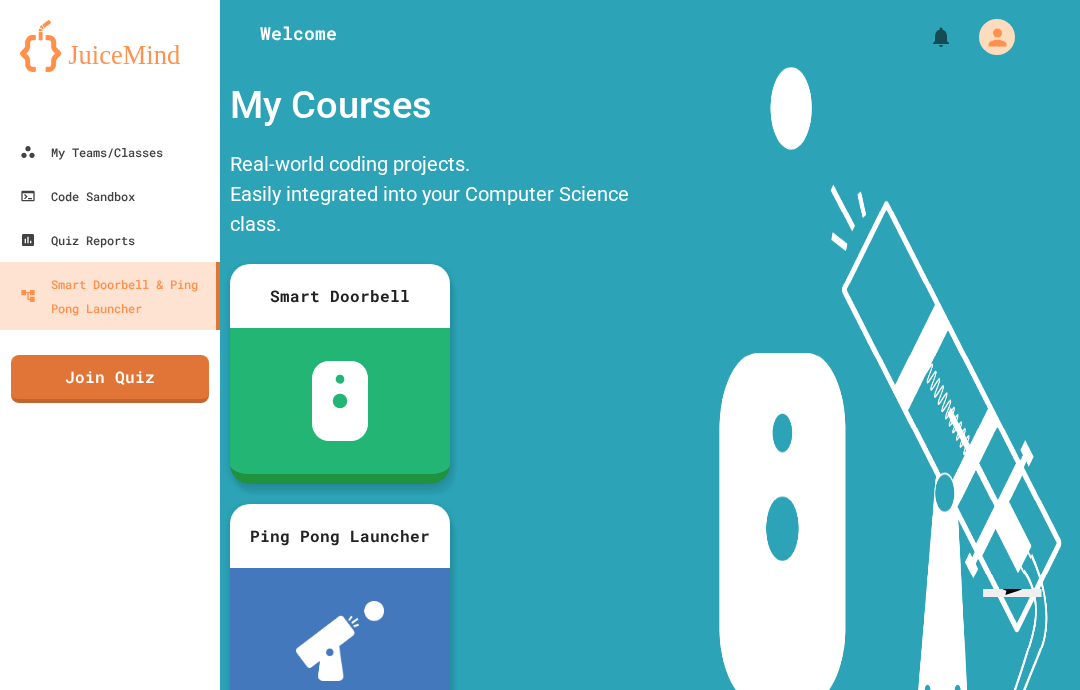 click on "Join Quiz" at bounding box center [110, 379] 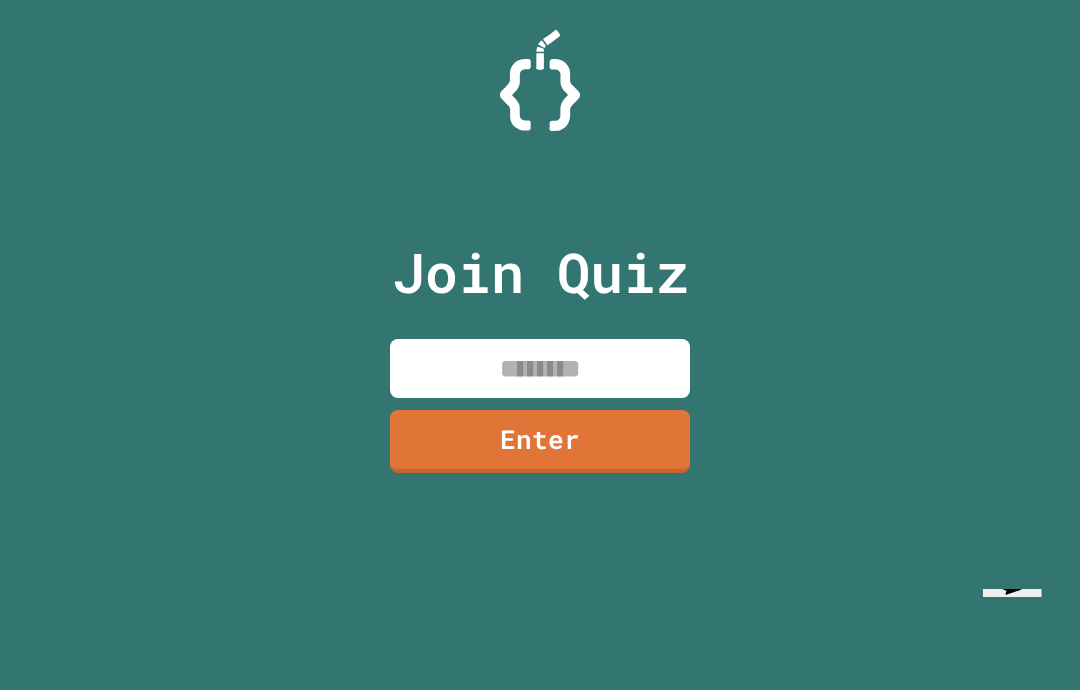 click at bounding box center [540, 368] 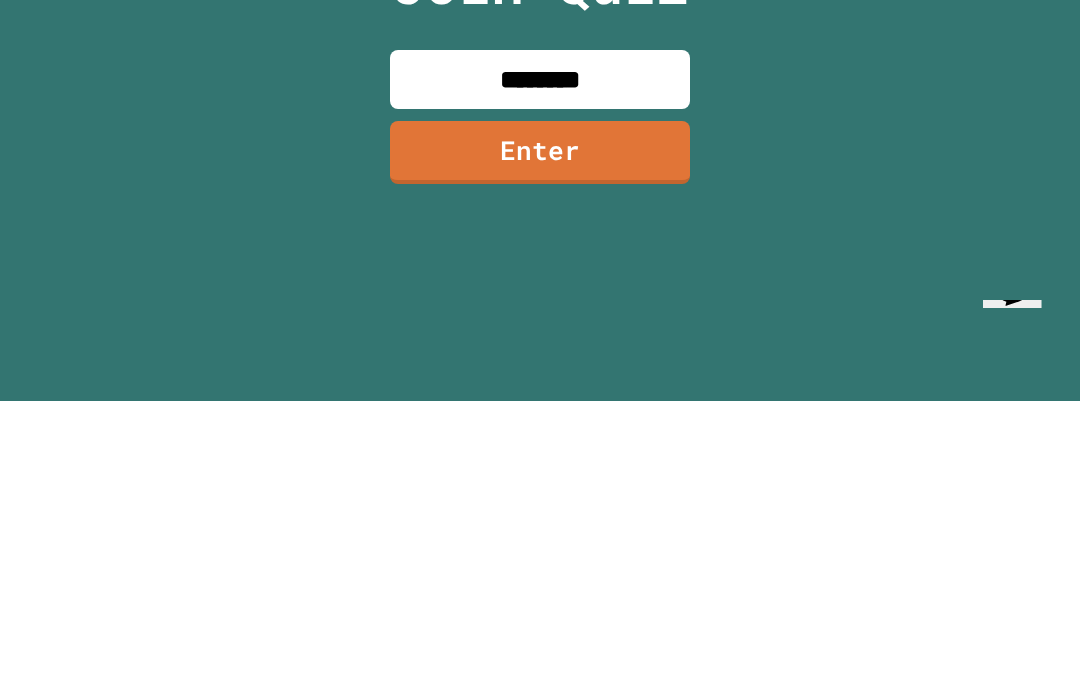 type on "********" 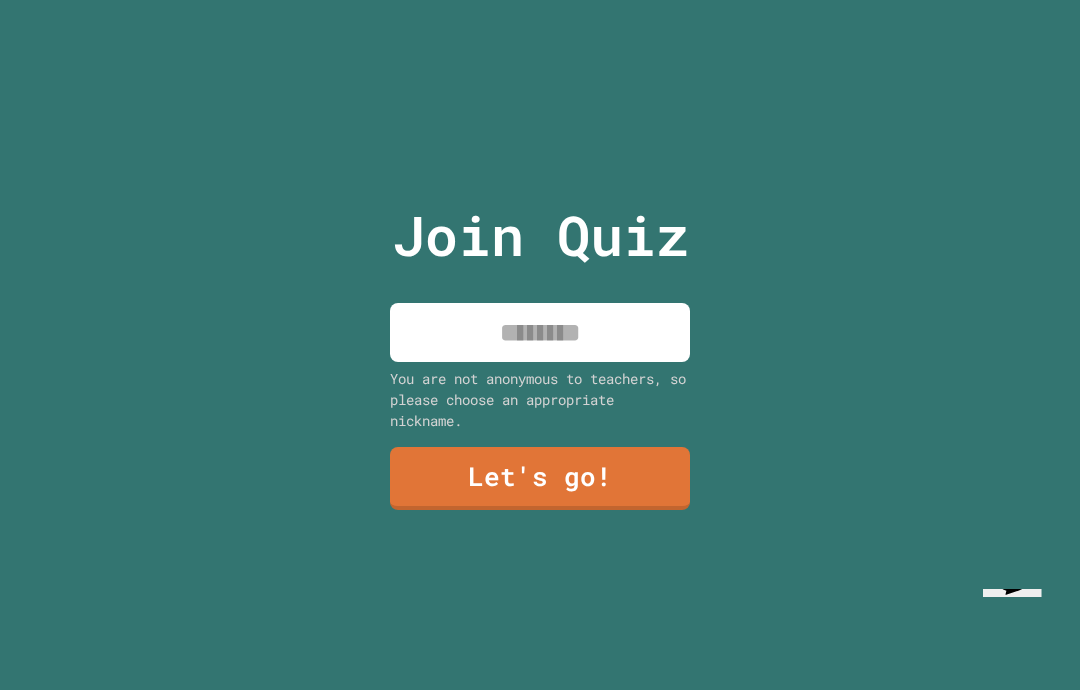 click at bounding box center (540, 332) 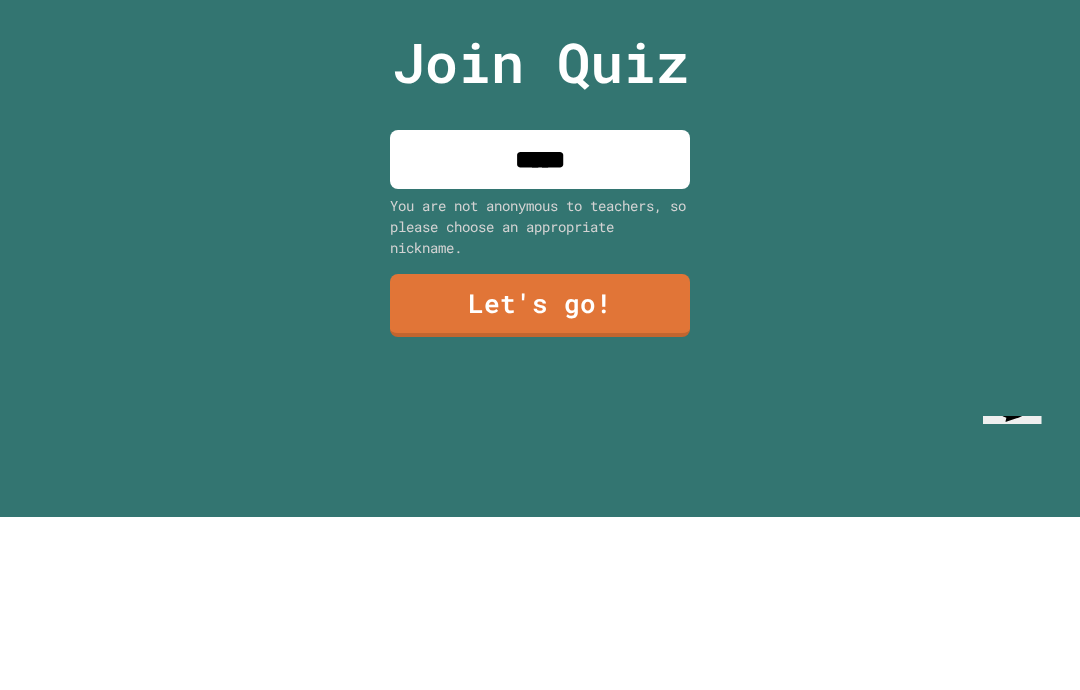 type on "******" 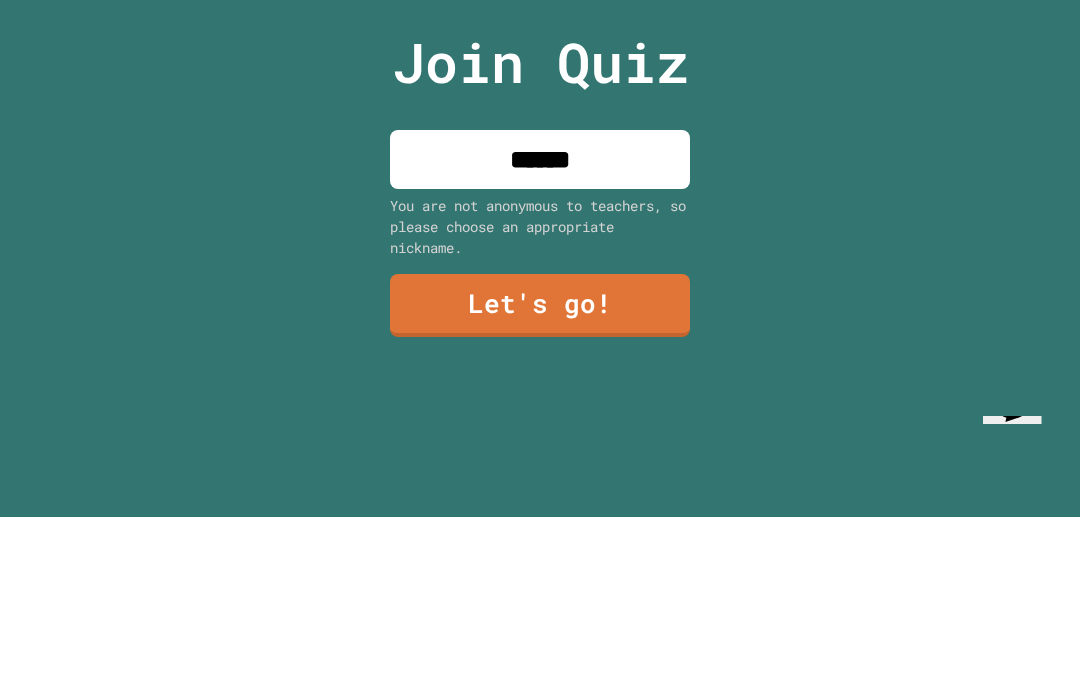 click on "Let's go!" at bounding box center (540, 478) 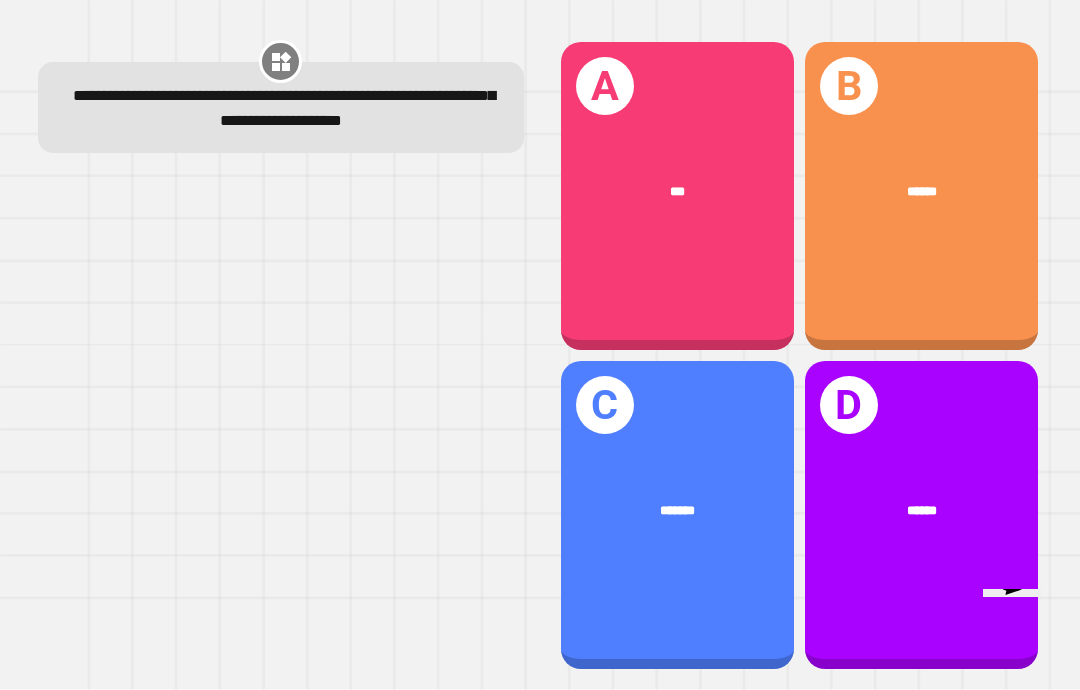 click on "******" at bounding box center (921, 192) 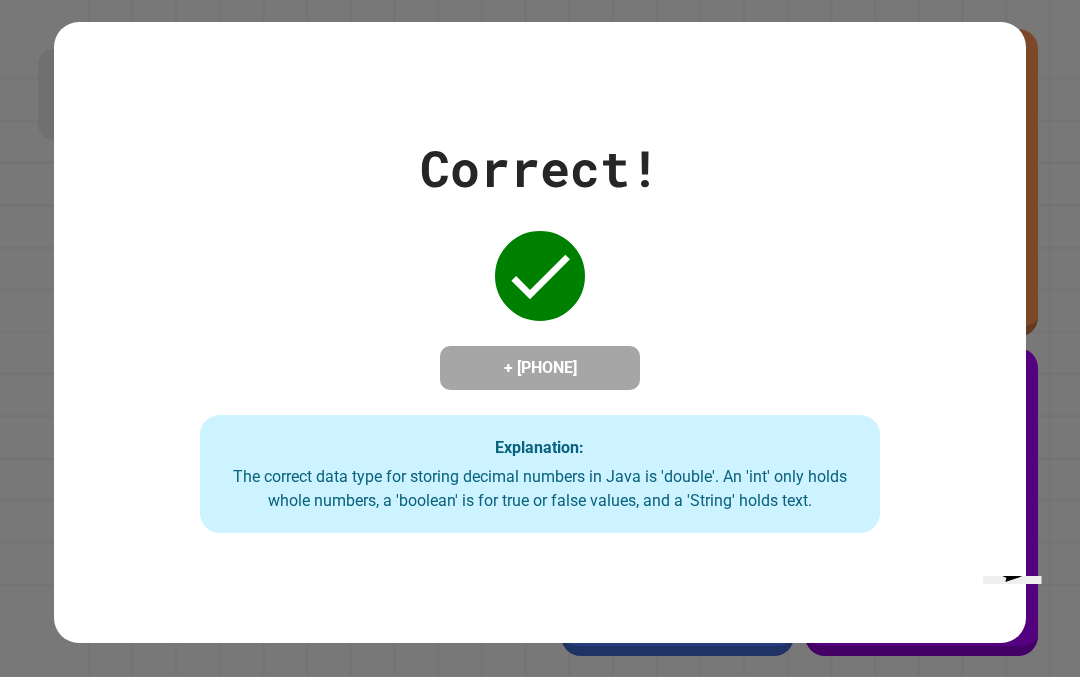 scroll, scrollTop: 33, scrollLeft: 0, axis: vertical 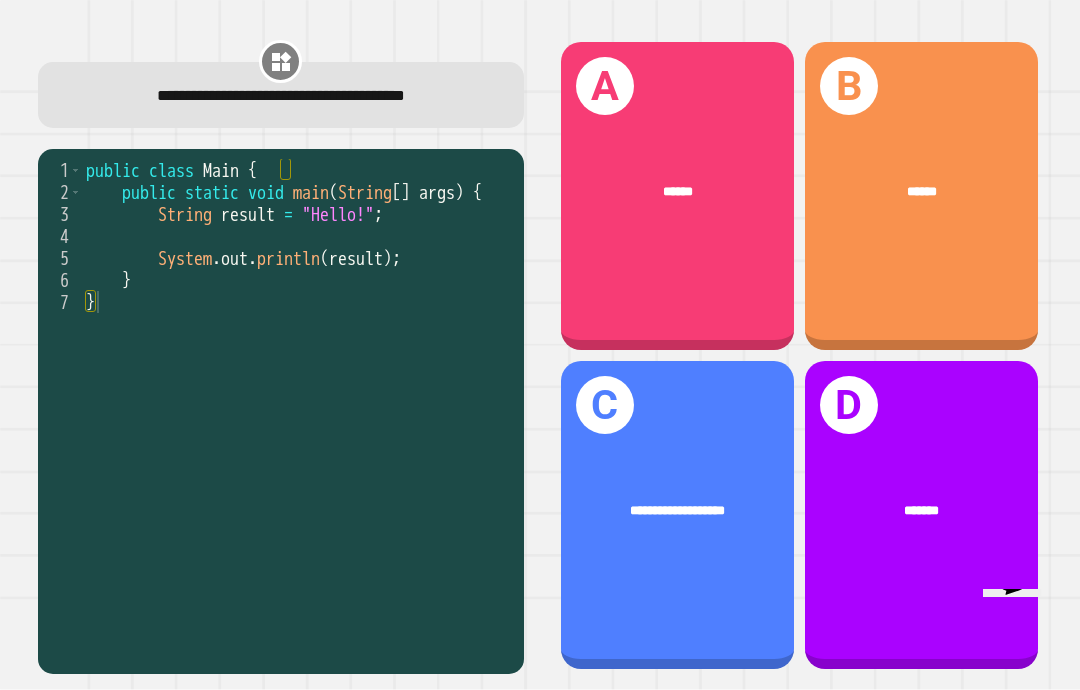 click on "******" at bounding box center (677, 192) 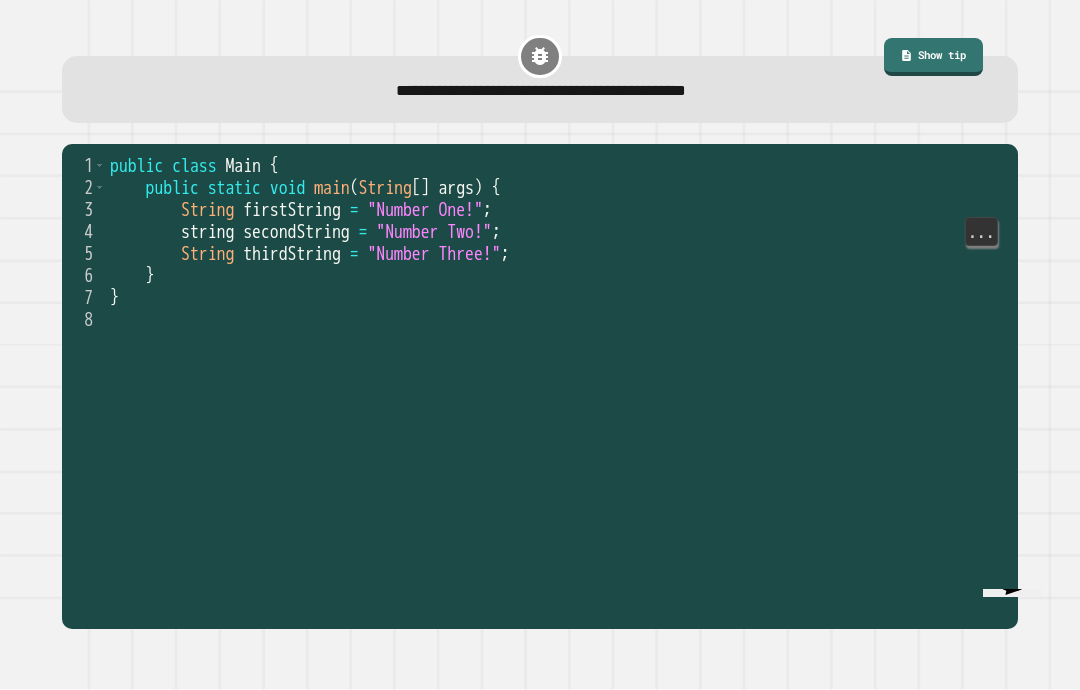 click on "string   secondString   =   "Number Two!" ;" at bounding box center [500110, 231] 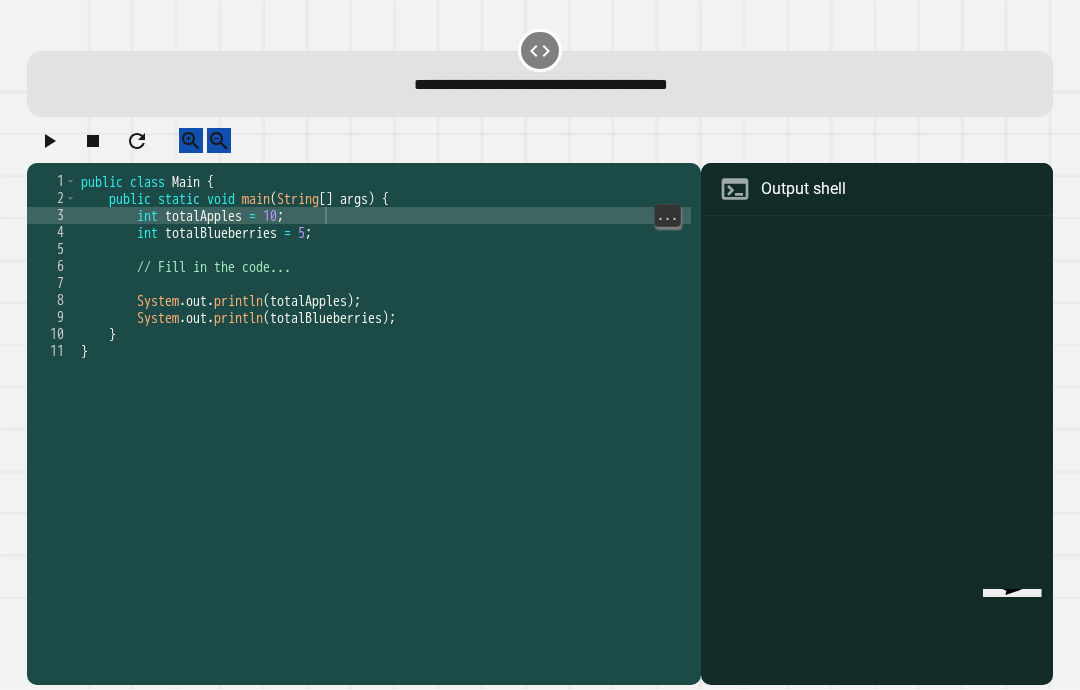 click on "public   class   Main   {      public   static   void   main ( String [ ]   args )   {           int   totalApples   =   10 ;           int   totalBlueberries   =   5 ;                     // Fill in the code...                     System . out . println ( totalApples ) ;           System . out . println ( totalBlueberries ) ;      } }" at bounding box center [384, 462] 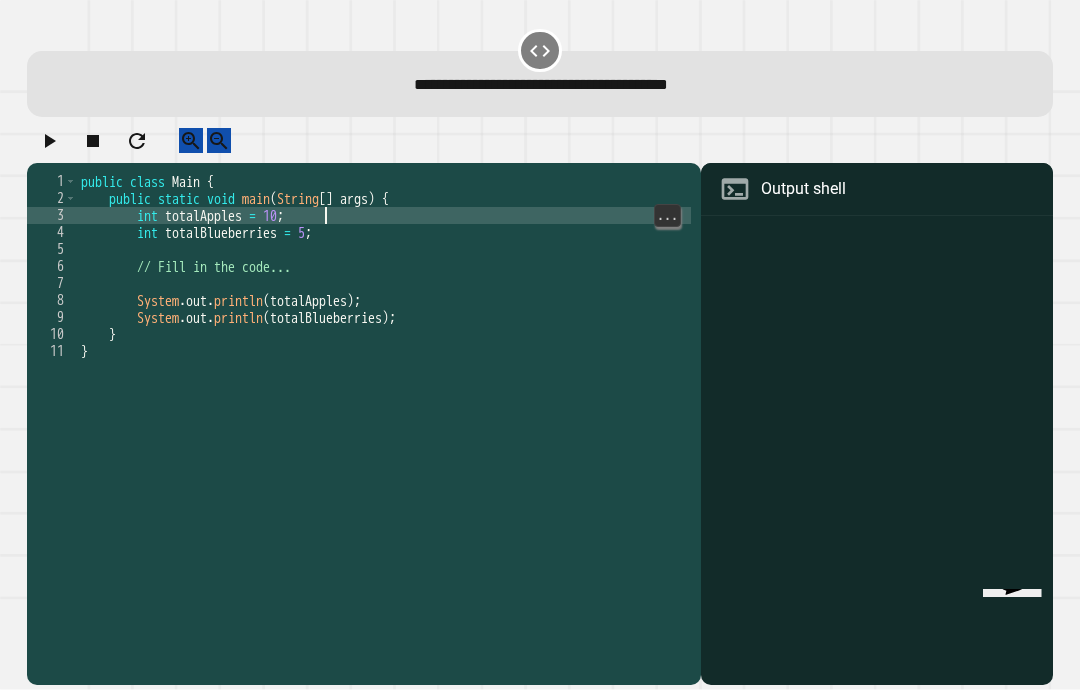 scroll, scrollTop: 32, scrollLeft: 0, axis: vertical 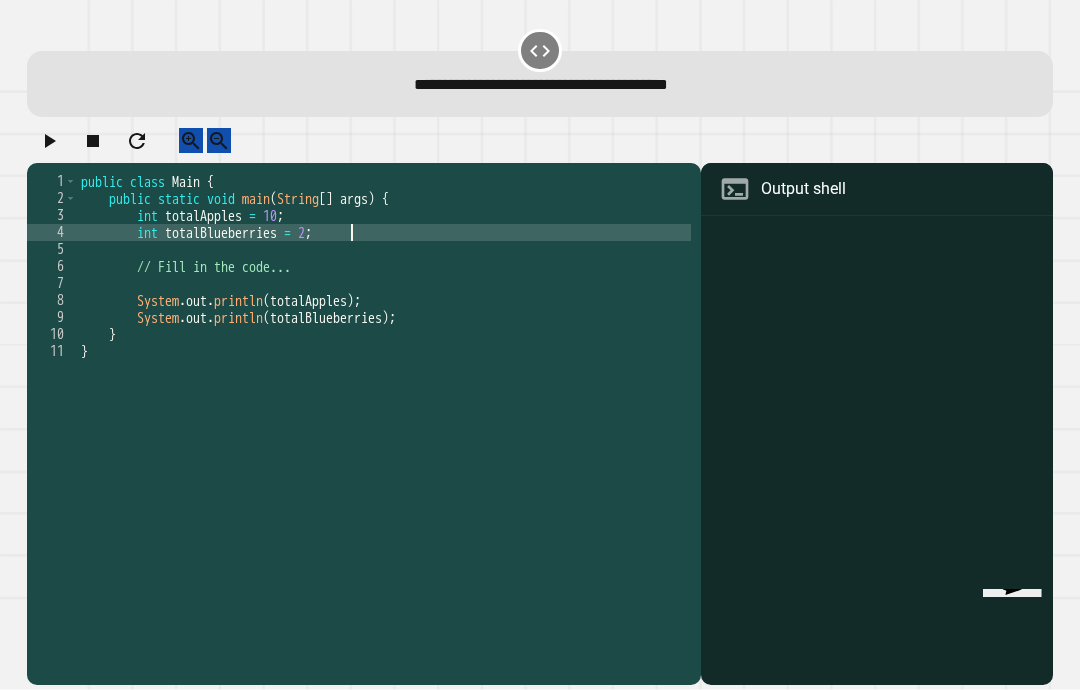type on "**********" 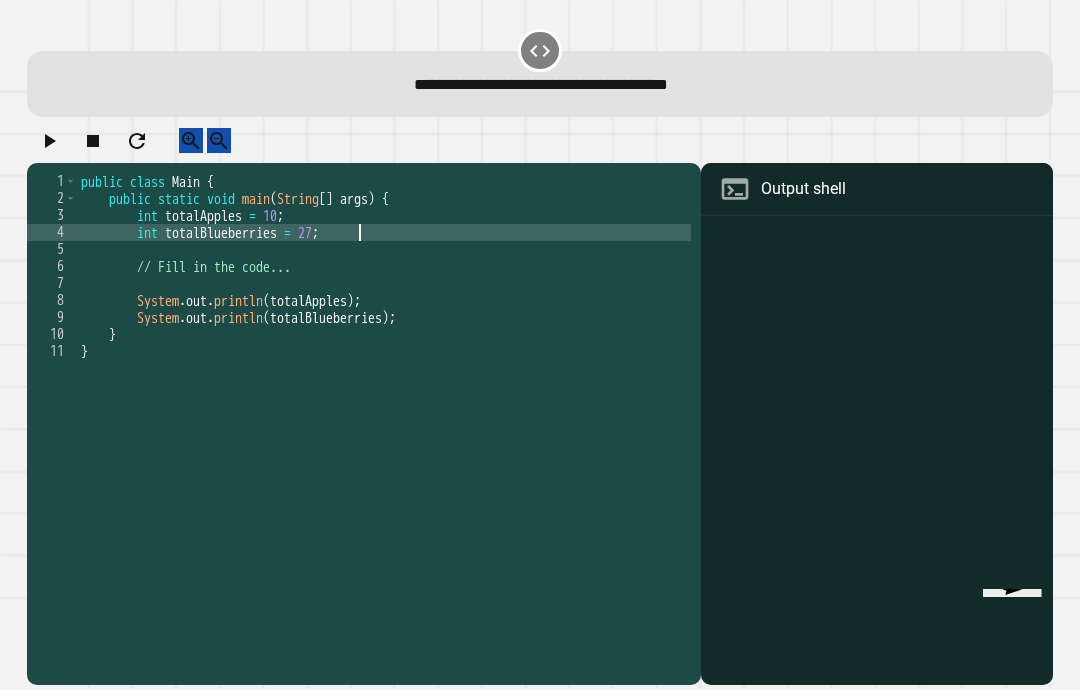 scroll, scrollTop: 18, scrollLeft: 39, axis: both 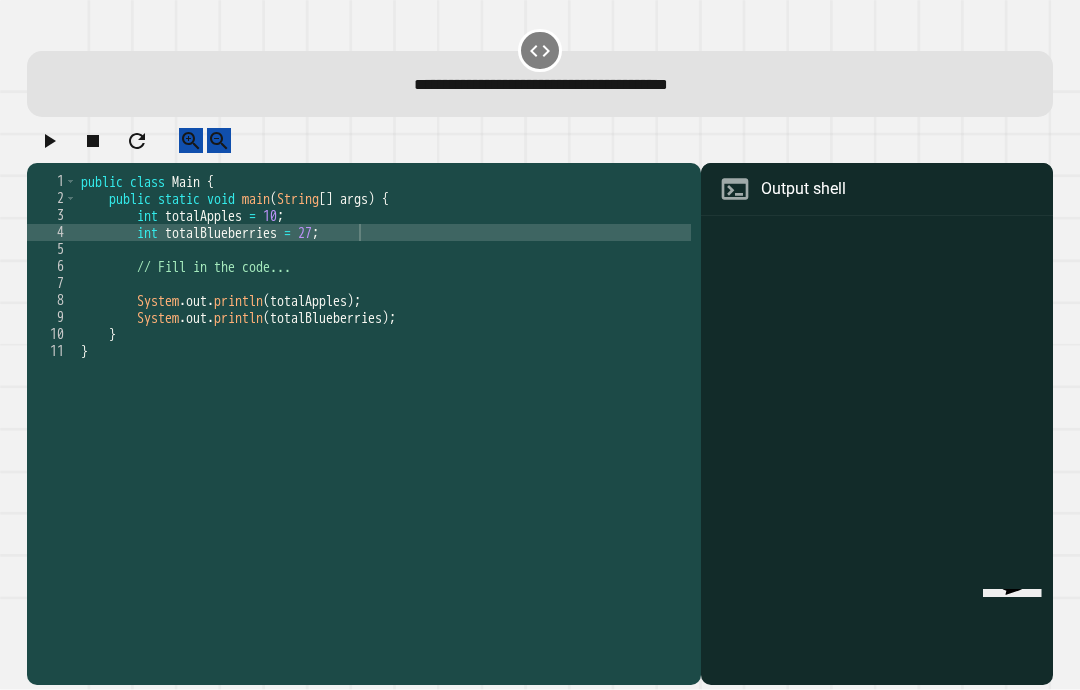 click 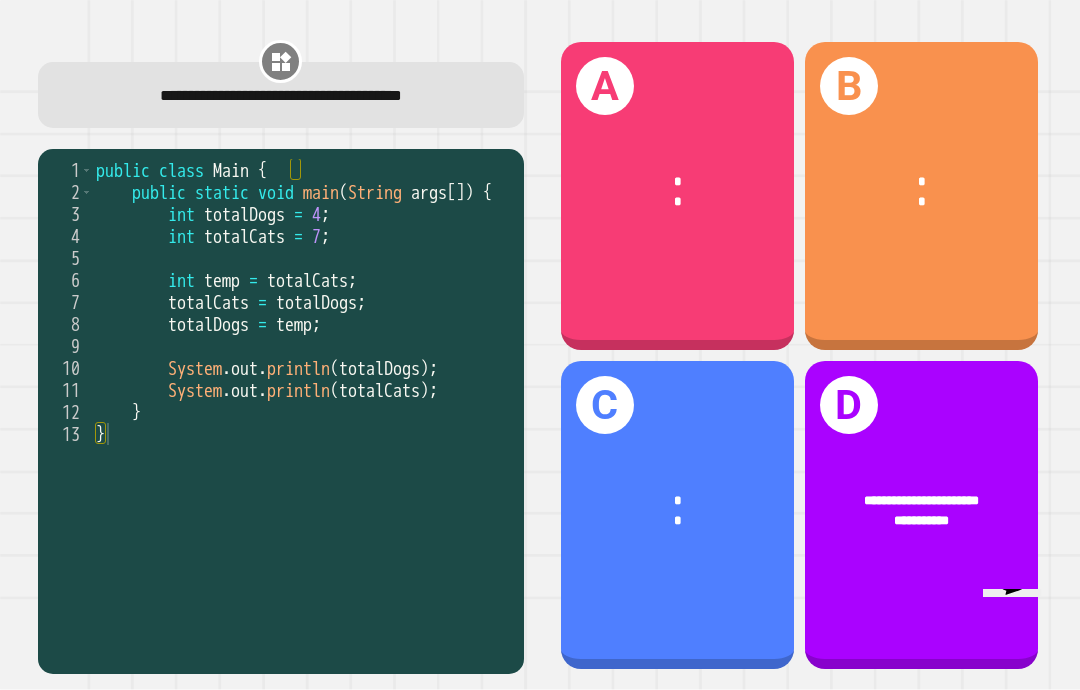 click on "C * *" at bounding box center [677, 515] 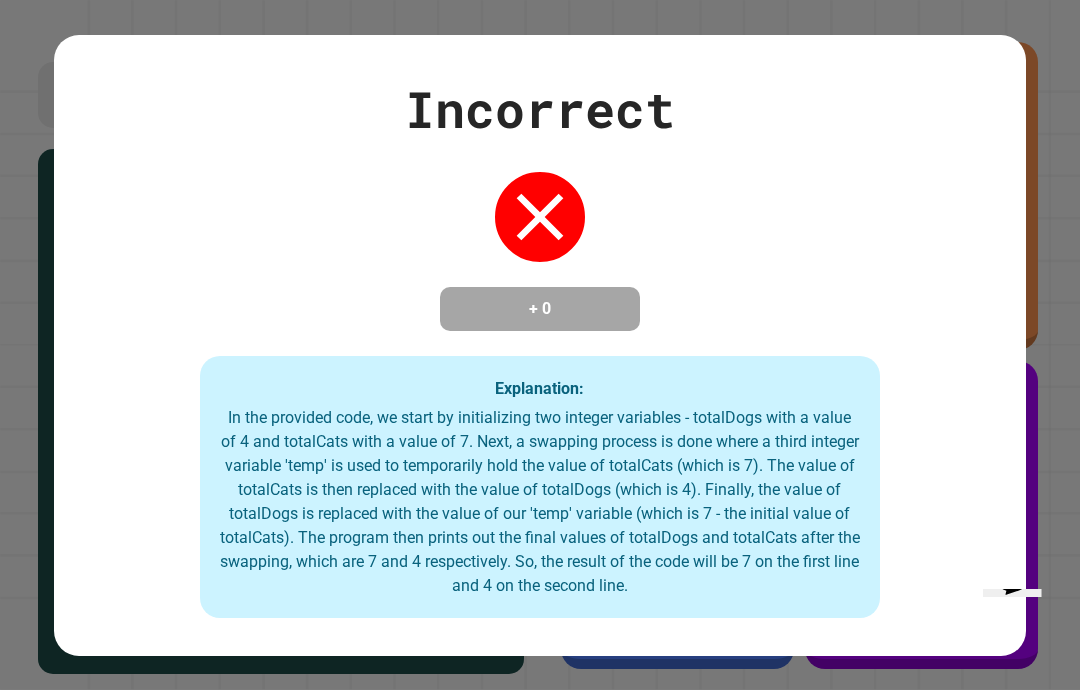 click on "Incorrect   + [PHONE] Explanation:   In the provided code, we start by initializing two integer variables - totalDogs with a value of 4 and totalCats with a value of 7. Next, a swapping process is done where a third integer variable 'temp' is used to temporarily hold the value of totalCats (which is 7). The value of totalCats is then replaced with the value of totalDogs (which is 4). Finally, the value of totalDogs is replaced with the value of our 'temp' variable (which is 7 - the initial value of totalCats). The program then prints out the final values of totalDogs and totalCats after the swapping, which are 7 and 4 respectively. So, the result of the code will be 7 on the first line and 4 on the second line." at bounding box center [540, 345] 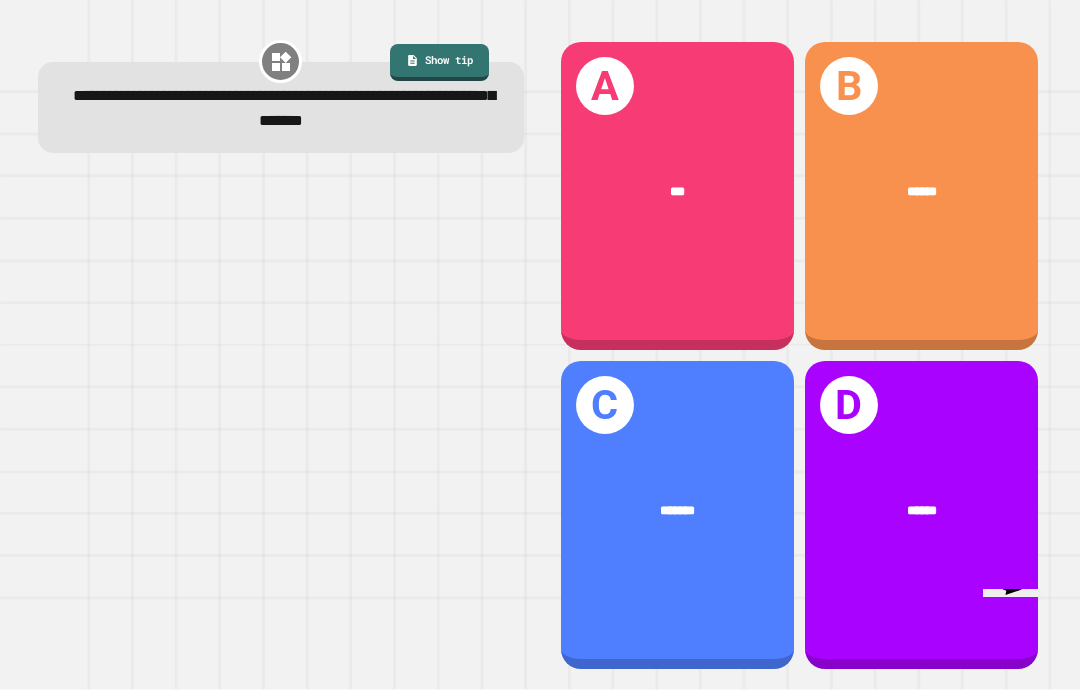 click on "*******" at bounding box center (677, 510) 